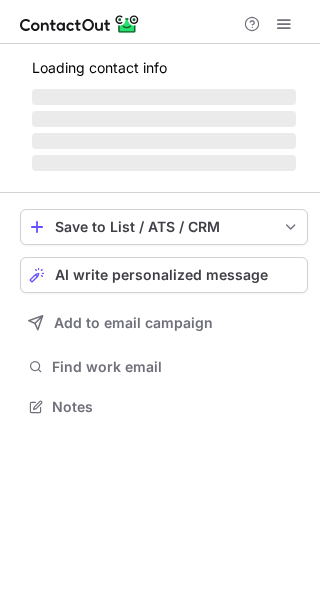 click on "AI write personalized message" at bounding box center [161, 275] 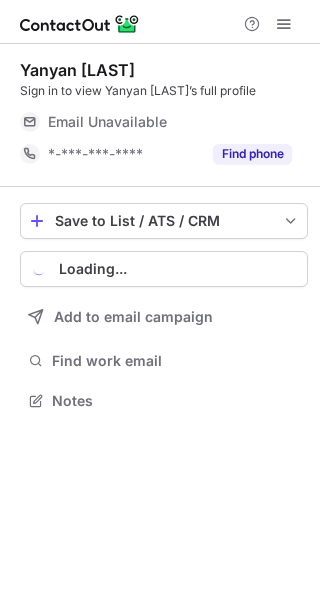 scroll, scrollTop: 10, scrollLeft: 10, axis: both 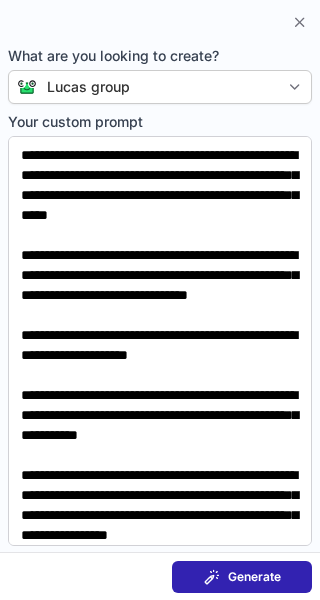 click at bounding box center (212, 577) 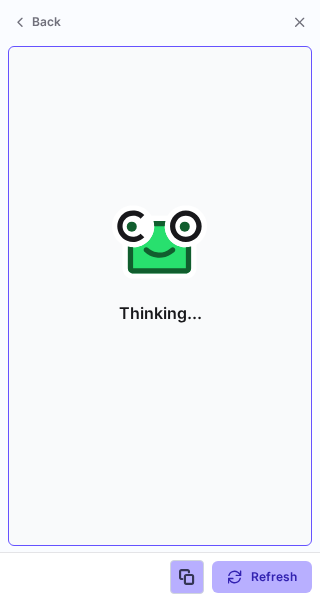 scroll, scrollTop: 355, scrollLeft: 320, axis: both 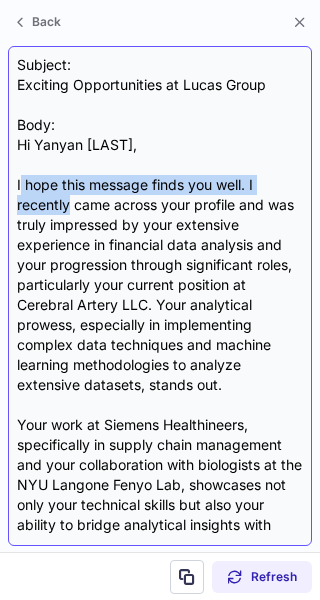 drag, startPoint x: 19, startPoint y: 187, endPoint x: 68, endPoint y: 207, distance: 52.924473 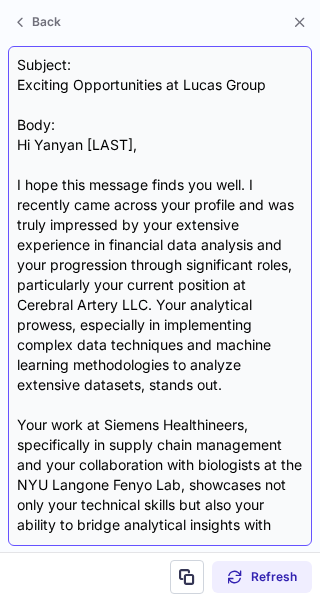 click on "Subject: Exciting Opportunities at Lucas Group Body: Hi Yanyan (Dora), I hope this message finds you well. I recently came across your profile and was truly impressed by your extensive experience in financial data analysis and your progression through significant roles, particularly your current position at Cerebral Artery LLC. Your analytical prowess, especially in implementing complex data techniques and machine learning methodologies to analyze extensive datasets, stands out. Your work at Siemens Healthineers, specifically in supply chain management and your collaboration with biologists at the NYU Langone Fenyo Lab, showcases not only your technical skills but also your ability to bridge analytical insights with practical applications in the healthcare sector. This unique intersection of finance and data science in such a pivotal industry is precisely what we are looking for at Lucas Group. If this piques your interest, I'd be happy to share more details and the job descriptions for you to review." at bounding box center [160, 296] 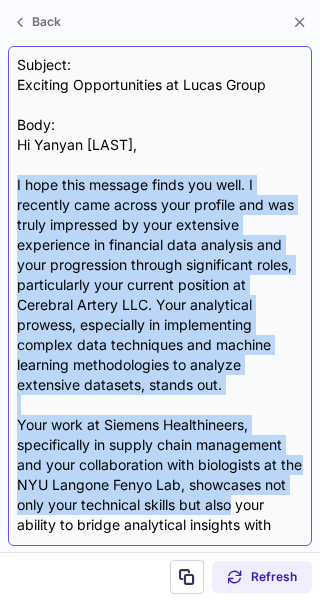 drag, startPoint x: 15, startPoint y: 184, endPoint x: 253, endPoint y: 512, distance: 405.25055 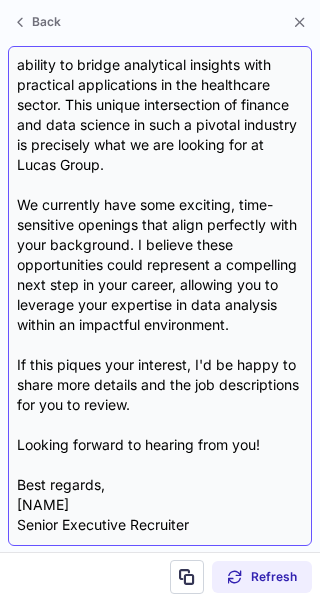 scroll, scrollTop: 498, scrollLeft: 0, axis: vertical 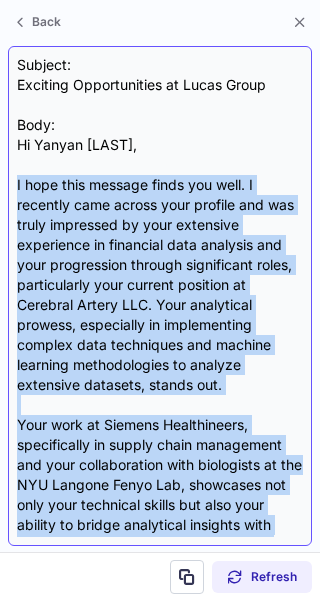drag, startPoint x: 264, startPoint y: 429, endPoint x: 13, endPoint y: 191, distance: 345.89737 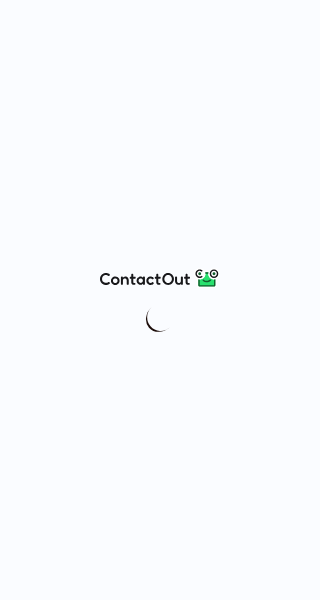 scroll, scrollTop: 0, scrollLeft: 0, axis: both 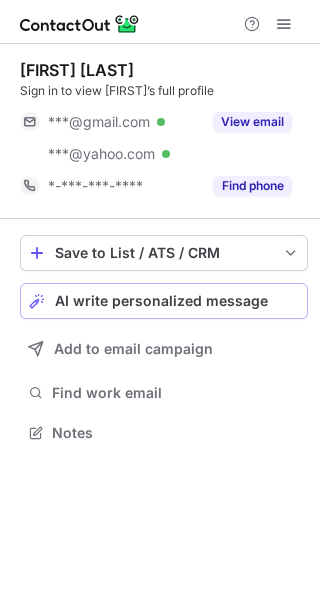 click on "Save to List / ATS / CRM List Select Lever Connect Greenhouse Connect Salesforce Connect Hubspot Connect Bullhorn Connect Zapier (100+ Applications) Connect Request a new integration AI write personalized message Add to email campaign Find work email Notes" at bounding box center (164, 341) 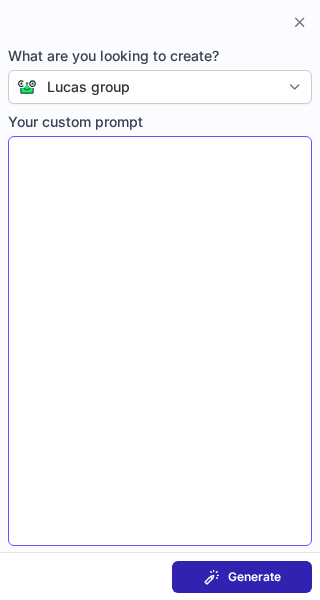 type on "**********" 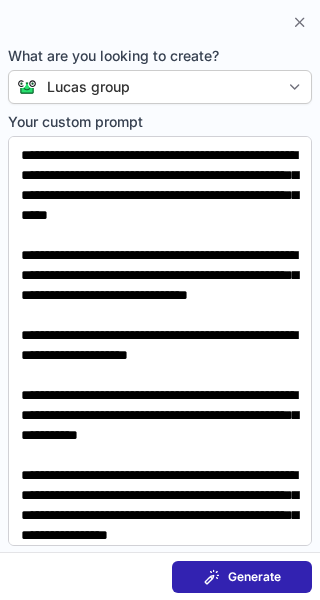 click on "Generate" at bounding box center [242, 577] 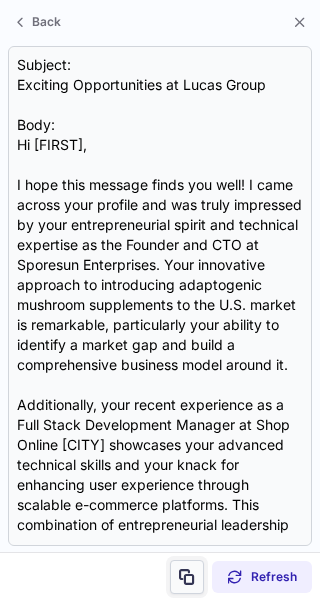 click at bounding box center (187, 577) 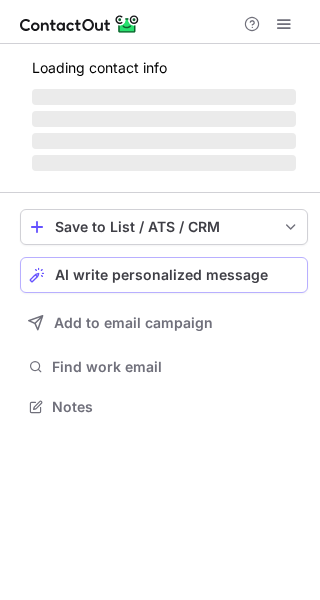 scroll, scrollTop: 0, scrollLeft: 0, axis: both 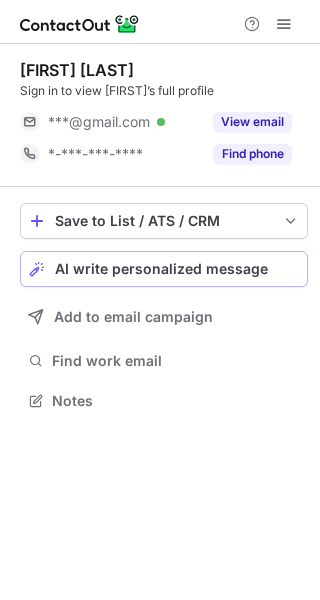 click on "AI write personalized message" at bounding box center [164, 269] 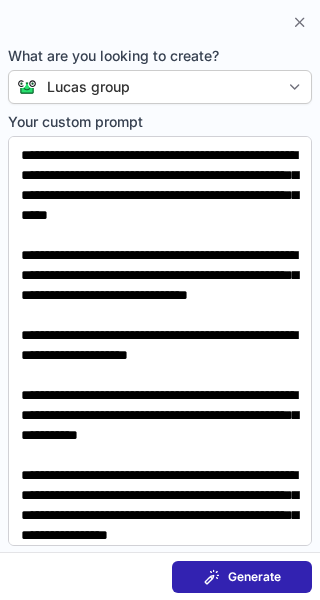 click on "Generate" at bounding box center (254, 577) 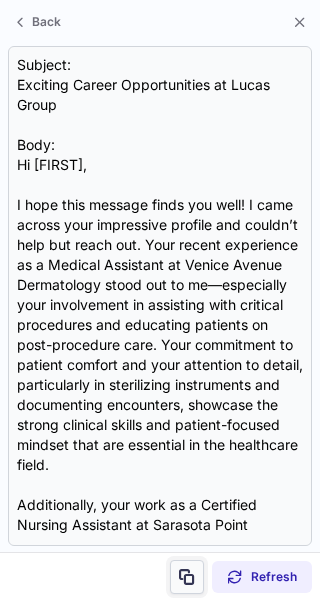 click at bounding box center [187, 577] 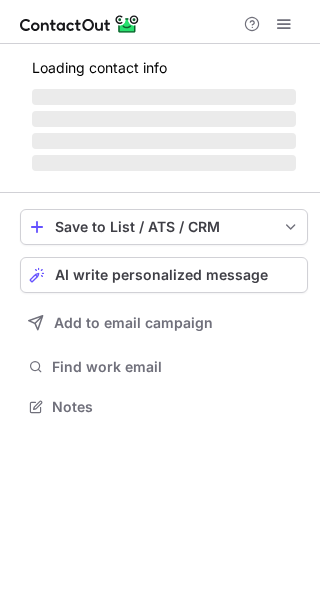 scroll, scrollTop: 0, scrollLeft: 0, axis: both 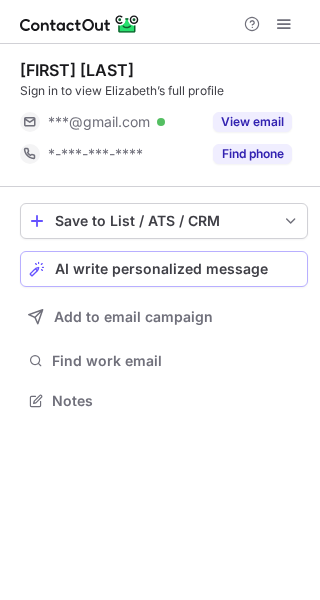 click on "AI write personalized message" at bounding box center (161, 269) 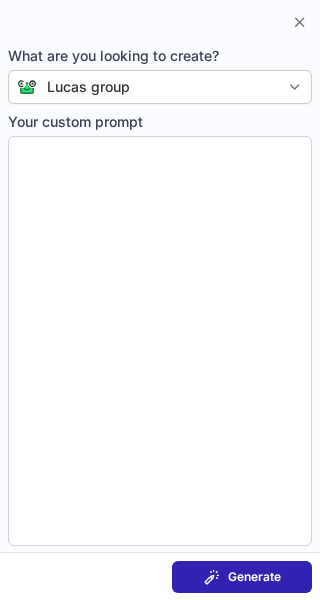 type on "**********" 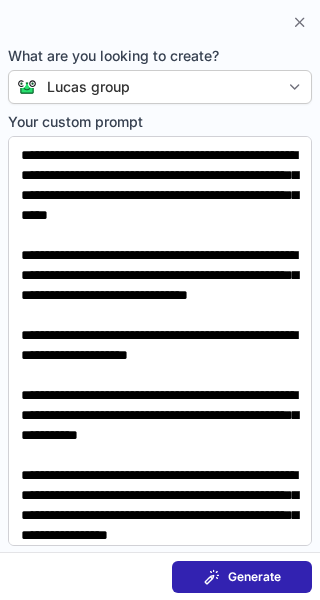 click on "Generate" at bounding box center [242, 577] 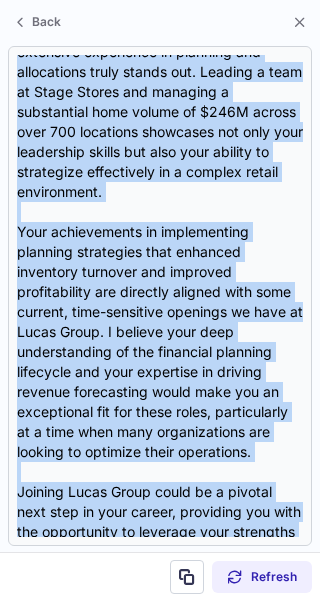 scroll, scrollTop: 478, scrollLeft: 0, axis: vertical 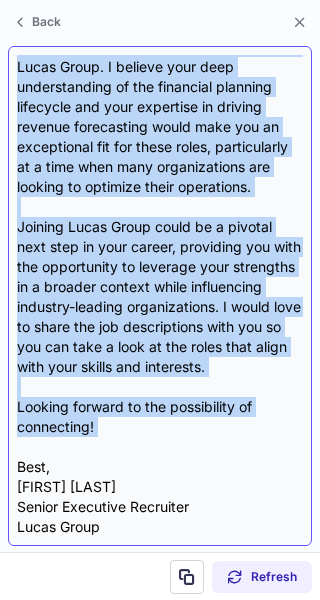 drag, startPoint x: 36, startPoint y: 145, endPoint x: 212, endPoint y: 440, distance: 343.51273 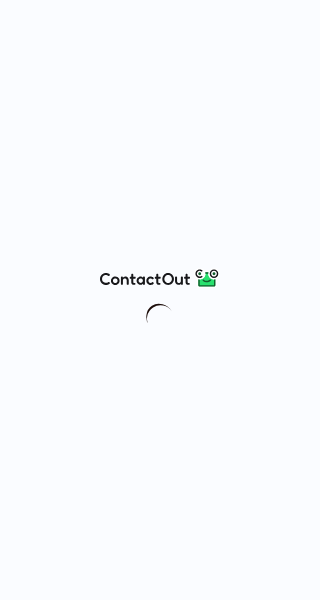 scroll, scrollTop: 0, scrollLeft: 0, axis: both 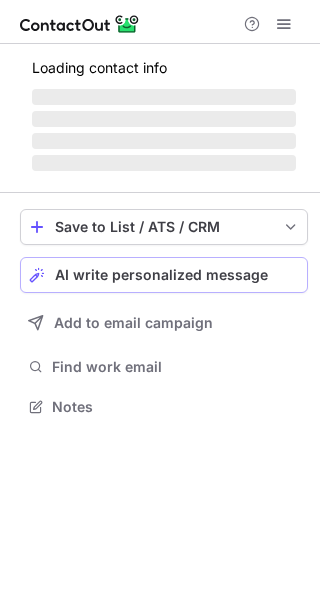 click on "AI write personalized message" at bounding box center (161, 275) 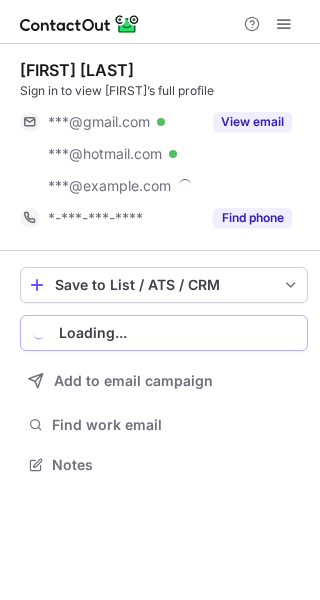 scroll, scrollTop: 10, scrollLeft: 10, axis: both 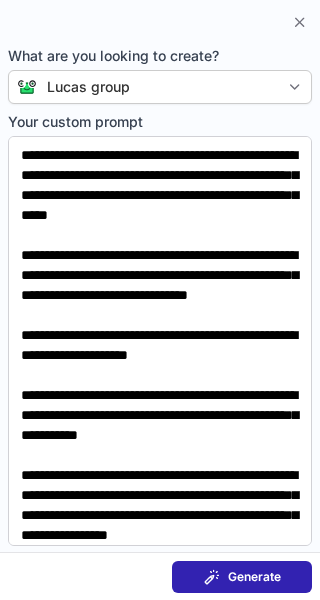 click on "Generate" at bounding box center [242, 577] 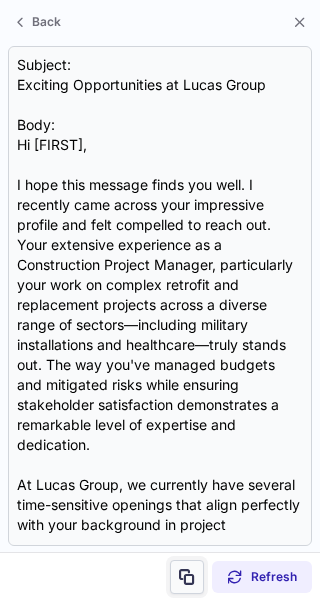 click at bounding box center (187, 577) 